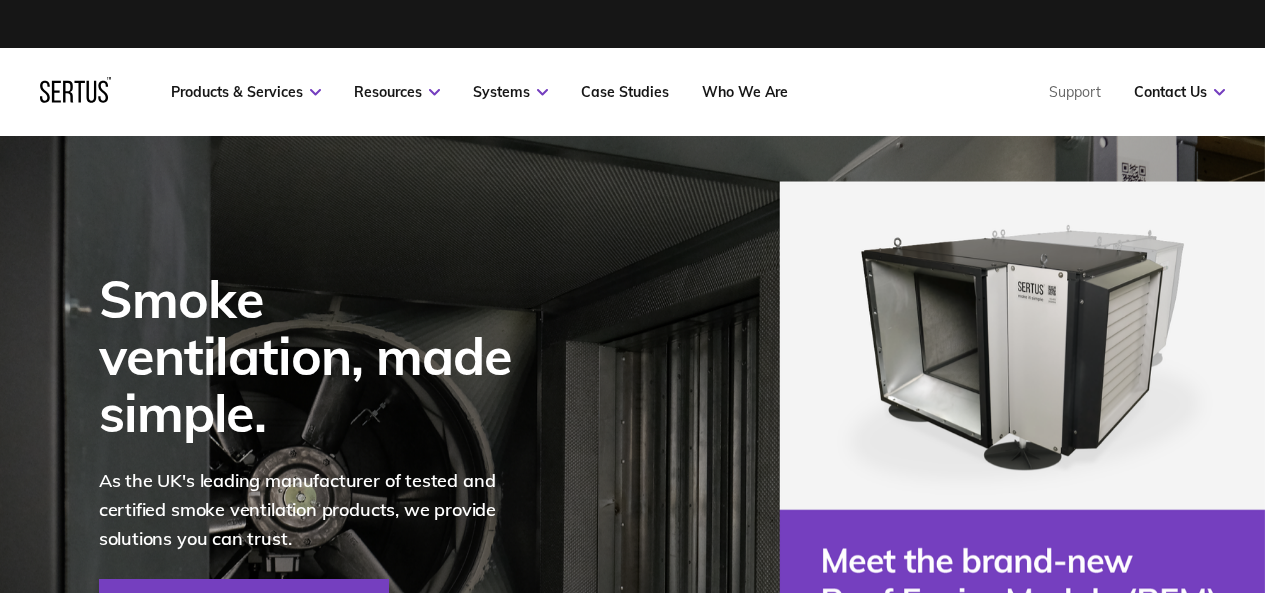 scroll, scrollTop: 0, scrollLeft: 0, axis: both 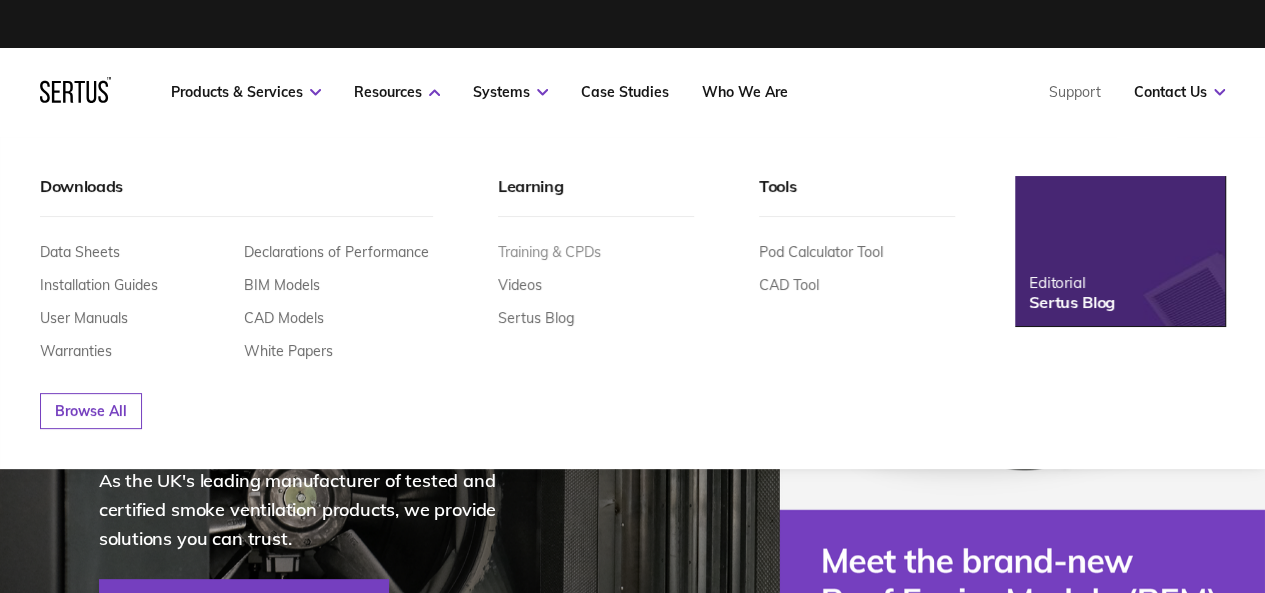 click on "Training & CPDs" at bounding box center [549, 252] 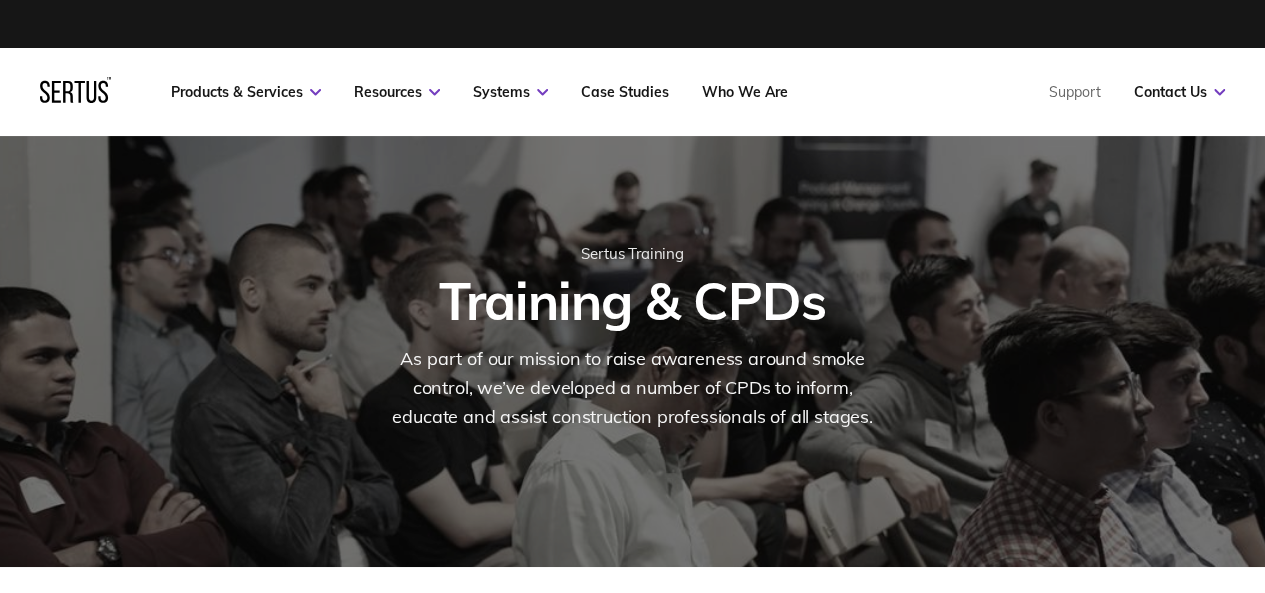 scroll, scrollTop: 10, scrollLeft: 10, axis: both 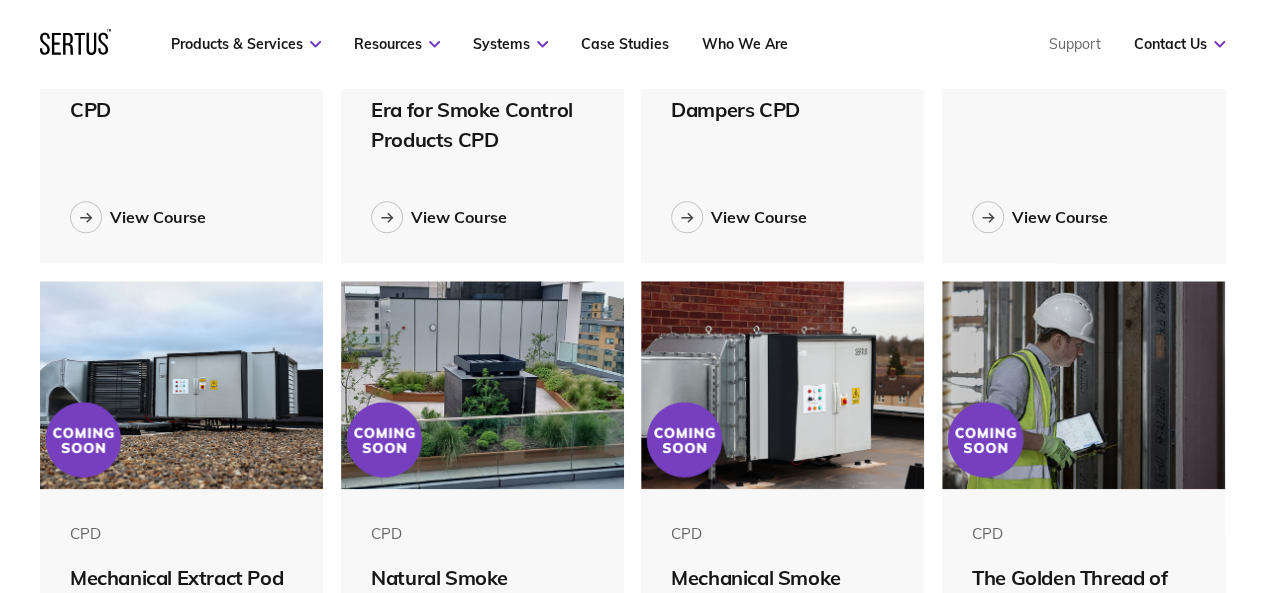 click at bounding box center (482, 385) 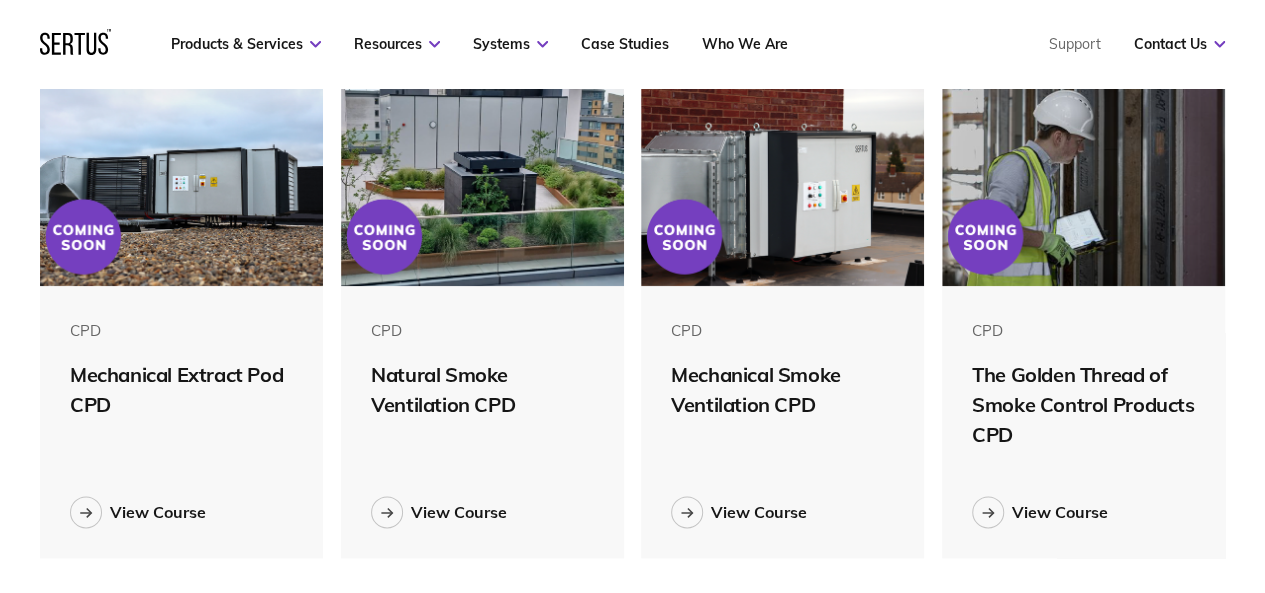 scroll, scrollTop: 1104, scrollLeft: 0, axis: vertical 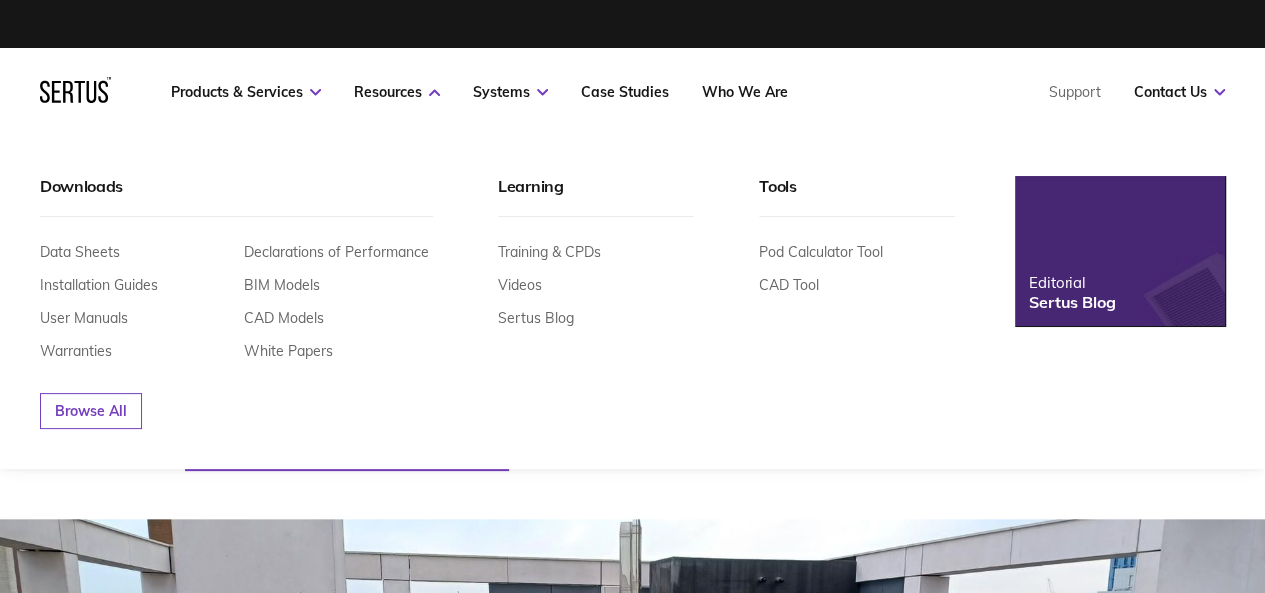 click 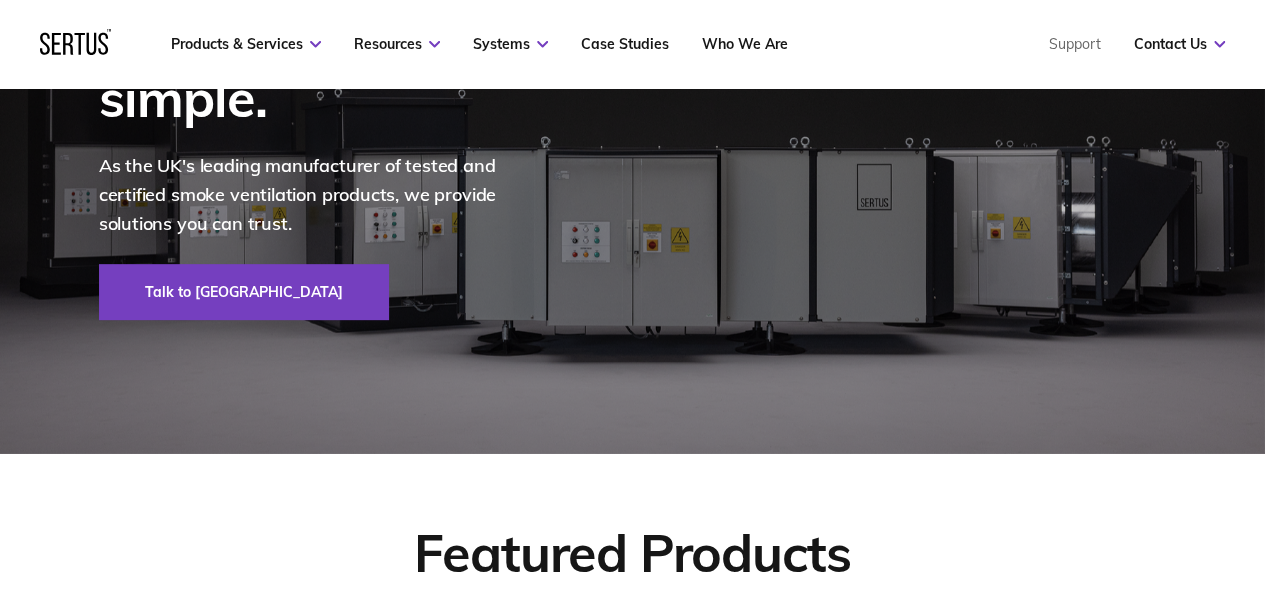 scroll, scrollTop: 0, scrollLeft: 0, axis: both 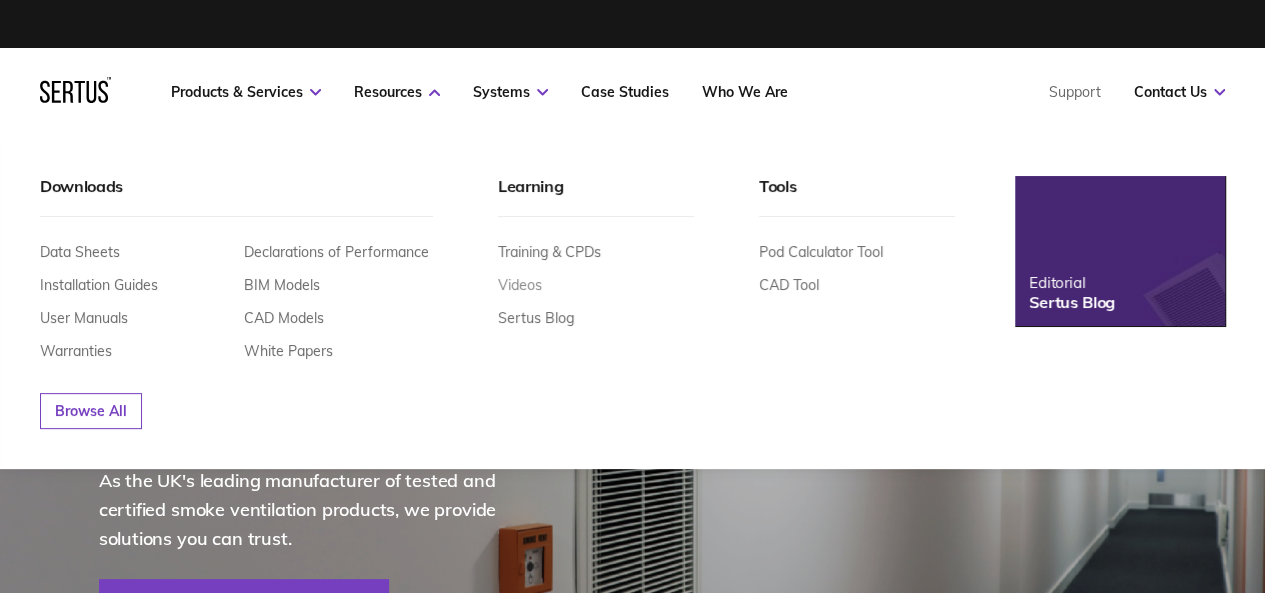 click on "Videos" at bounding box center (520, 285) 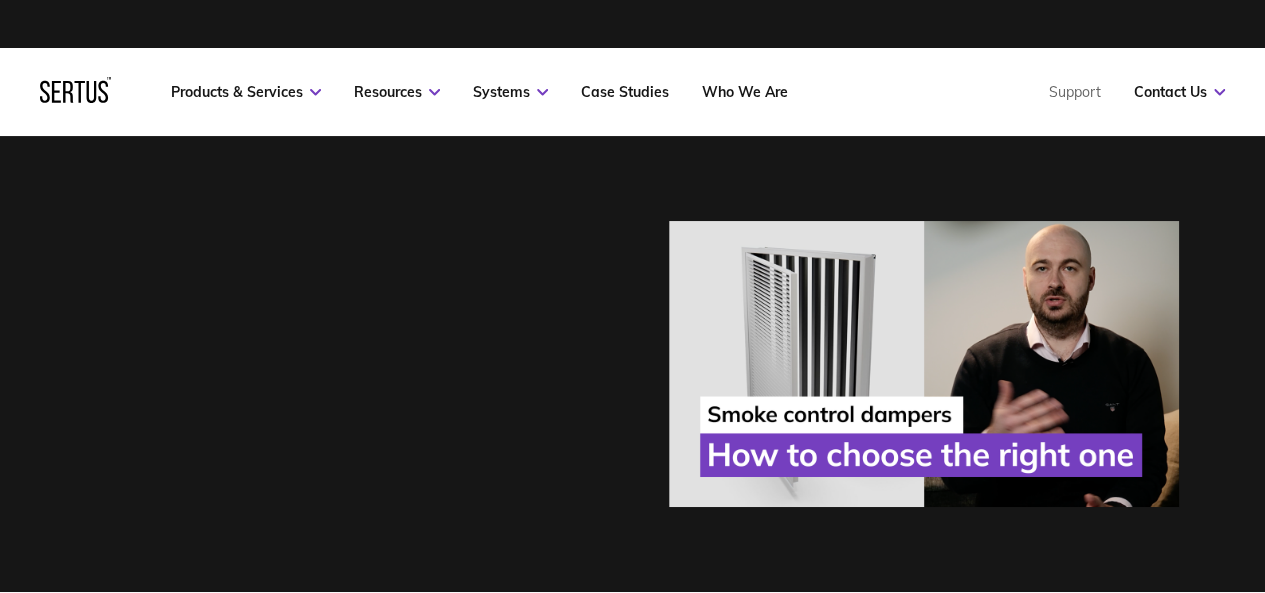 scroll, scrollTop: 10, scrollLeft: 10, axis: both 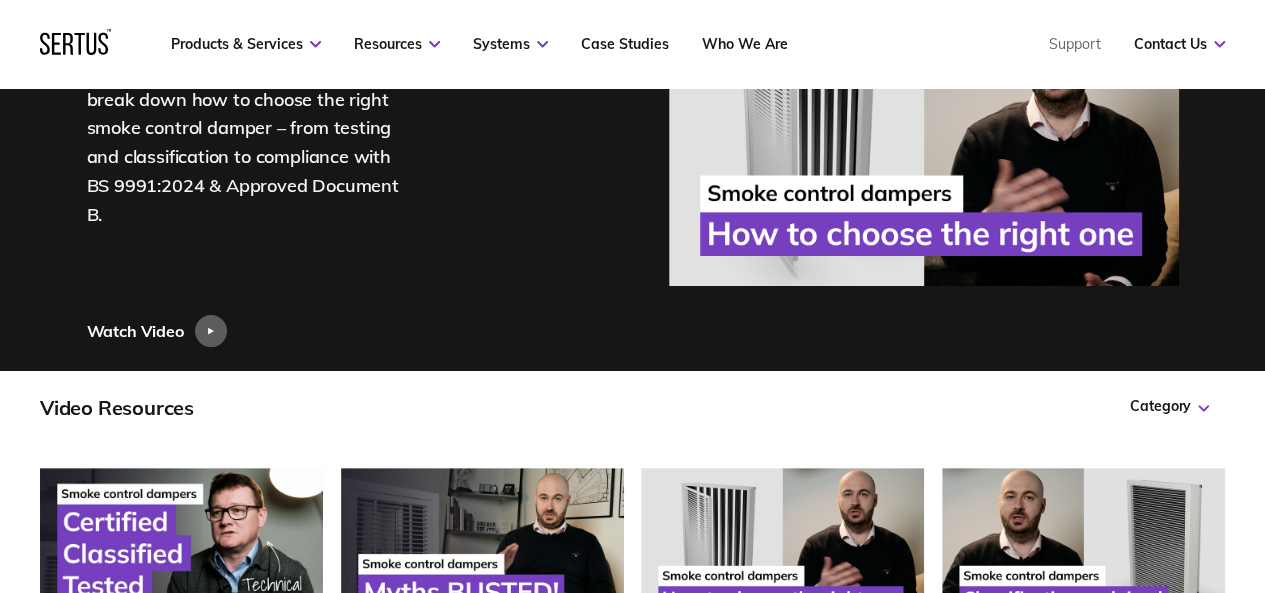 click on "Featured Video Two Minute [DATE] Catch our latest episode where we break down how to choose the right smoke control damper – from testing and classification to compliance with BS 9991:2024 & Approved Document B. Watch Video" at bounding box center [348, 143] 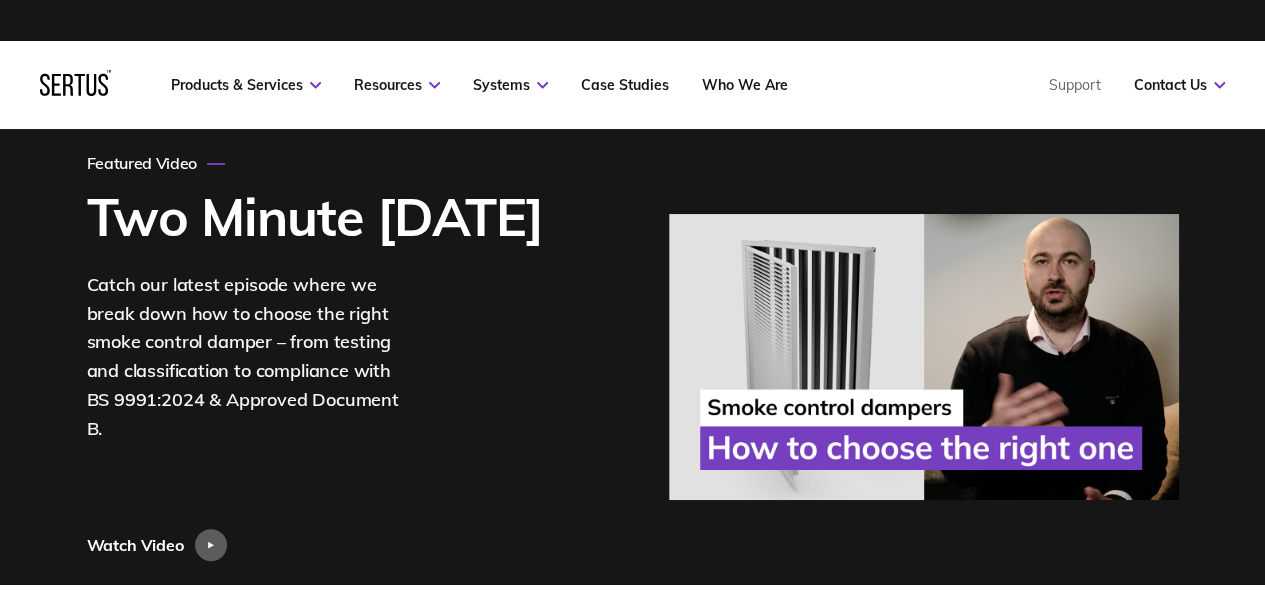 scroll, scrollTop: 0, scrollLeft: 0, axis: both 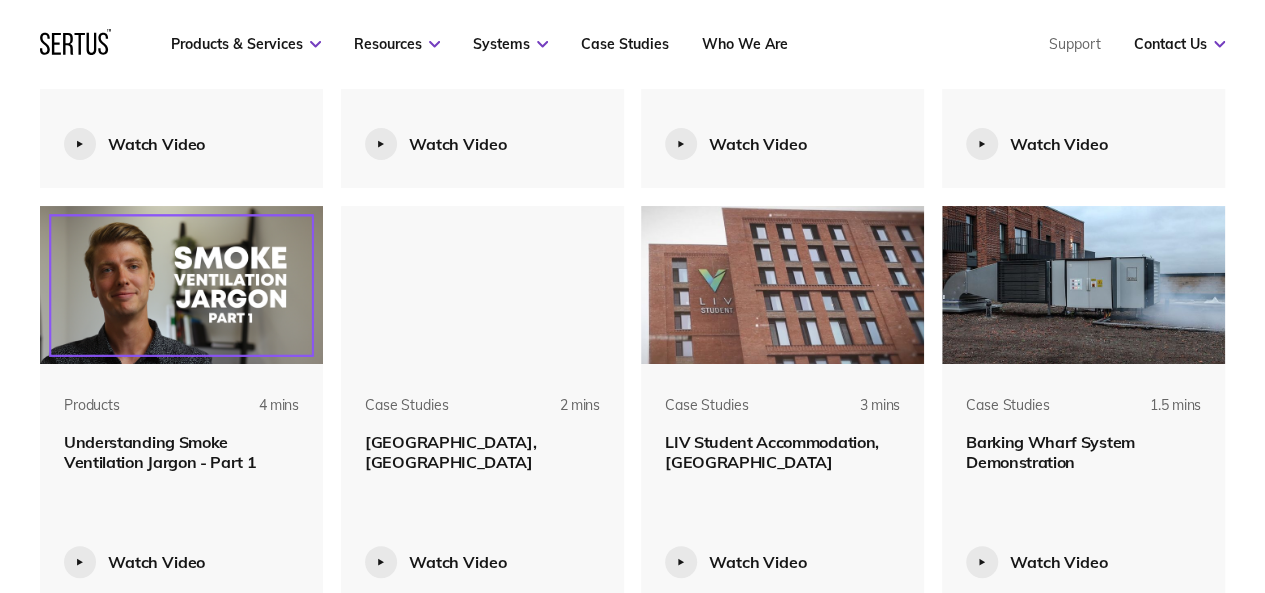 click on "Two Minute [DATE] 2   mins Smoke Control Dampers: Certified, Classified, Tested Watch Video Two Minute [DATE] 2   mins Smoke Control Damper Myths: Busted! Watch Video Two Minute [DATE] 2   mins What Smoke Control Damper Should I Use? Watch Video Two Minute [DATE] 2   mins Smoke Control Damper Classification: Explained Watch Video Two Minute [DATE] 2   mins What is a Smoke Control Damper? Watch Video Products 18   mins Fireside Chat – Roof Enviro Module (REM) Watch Video Products 2   mins Product Overview – Roof Enviro Module (REM) Watch Video Two Minute [DATE] 2   mins Why it's important for dampers to have an Insulation Rating Watch Video Two Minute [DATE] 2   mins What is natural smoke ventilation? *EXPLAINED* Watch Video Two Minute [DATE] 2   mins What is smoke and why's it so harmful? Watch Video Products 2   mins Need a roof access hatch? This is the product for you Watch Video Products 2   mins The Sertus Facade Single Leaf Smoke Vent - how it performs! Watch Video Products 2   mins Products" at bounding box center (632, 1511) 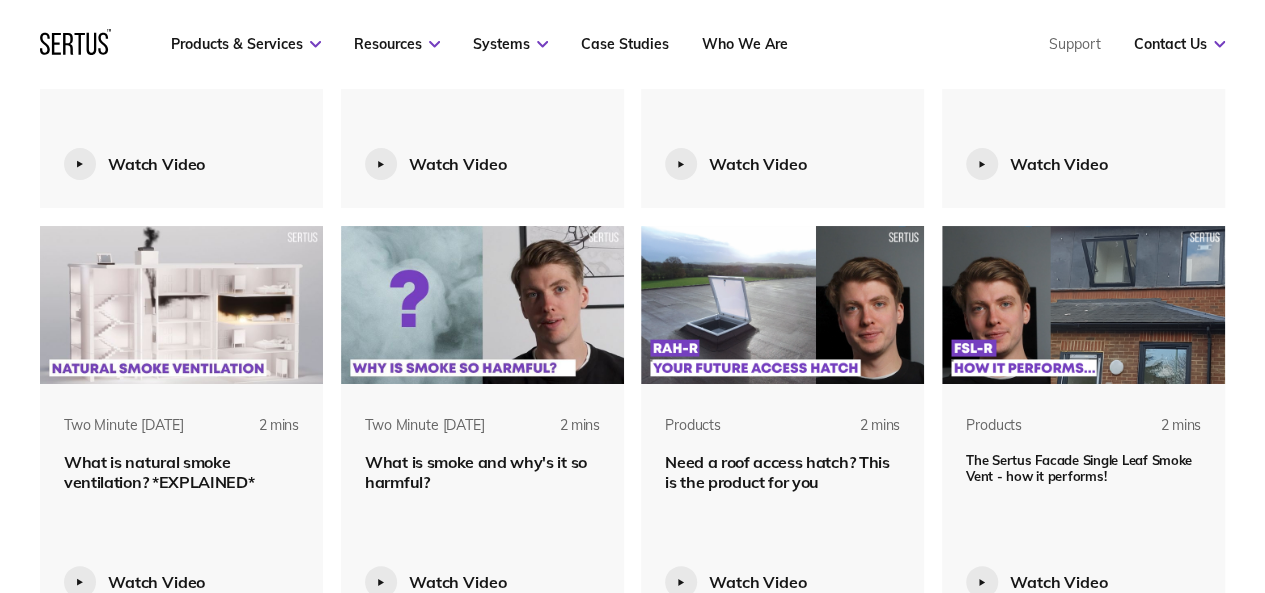 scroll, scrollTop: 1300, scrollLeft: 0, axis: vertical 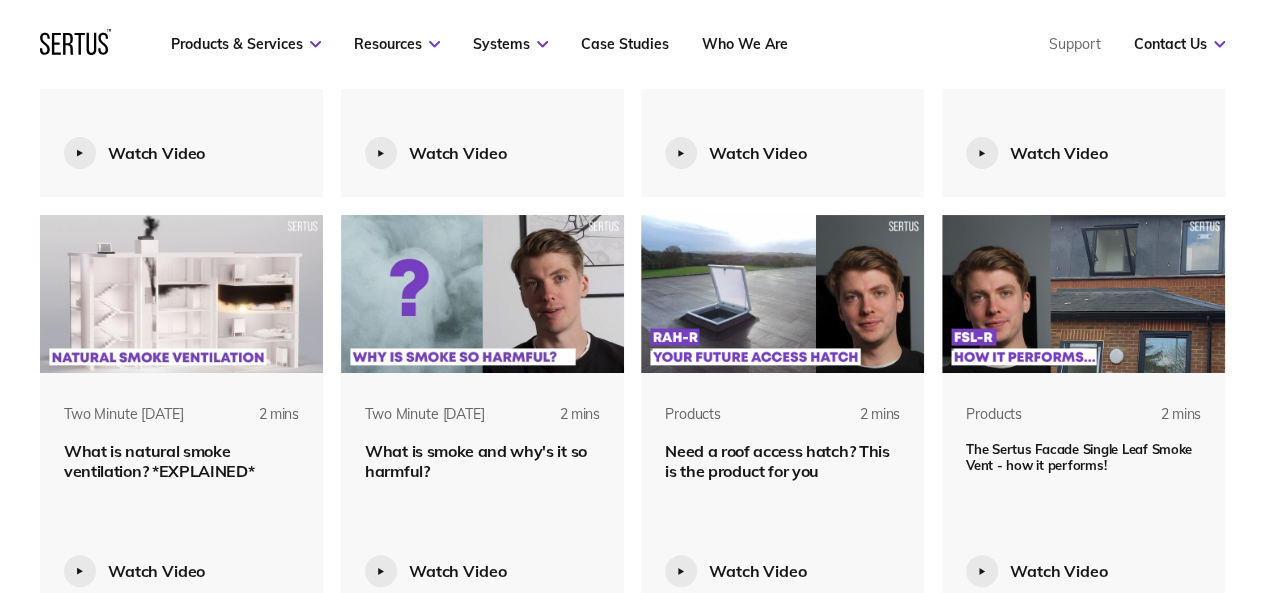 click on "Menu Resources Systems Products Case Studies Who we are Contact us Support Book a CPD Privacy policy Products & Services Resources Systems Case Studies Who We Are Support Contact Us Contact Products Roof Single Leaf Vent (RSL) Single Leaf Vent (RSL-R) The Pod Range Roof Enviro Module (REM) Glass Louvred Vent Solid Louvred Vent Roof Access Residential Access Hatch Commercial Access Hatch Concertina Ladder Facade Glass Single Leaf Vent Glass Louvred Vent Solid Louvred Vent Shaft Smoke Control Damper (SLD) Services All services Customer Support Manufacture Stock & Service Browse All Case Study Moxy Hotel Case Study Sudbury House Downloads Data Sheets Installation Guides User Manuals Warranties Declarations of Performance BIM Models CAD Models White Papers Learning Training & CPDs Videos Sertus Blog Tools Pod Calculator Tool CAD Tool Browse All Editorial Sertus Blog Natural Systems These systems rely on the buoyancy of hot gases. Mechanical Systems Pressurisation Systems Car Park Systems Case Study Case Study   2" at bounding box center [632, 4225] 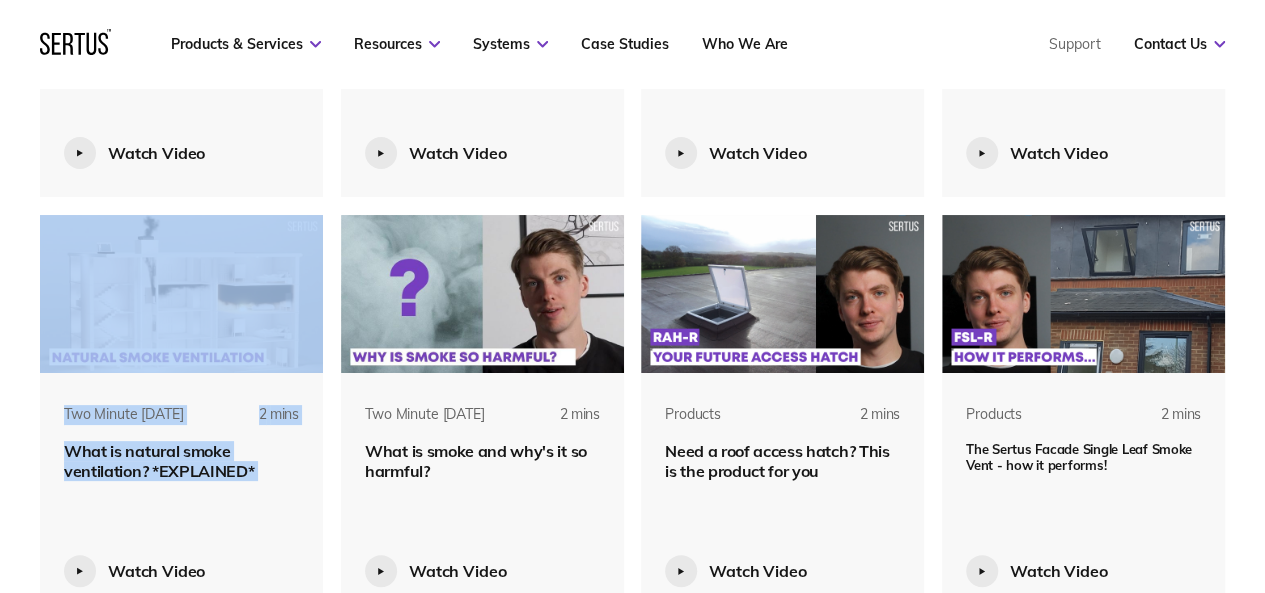 scroll, scrollTop: 1388, scrollLeft: 0, axis: vertical 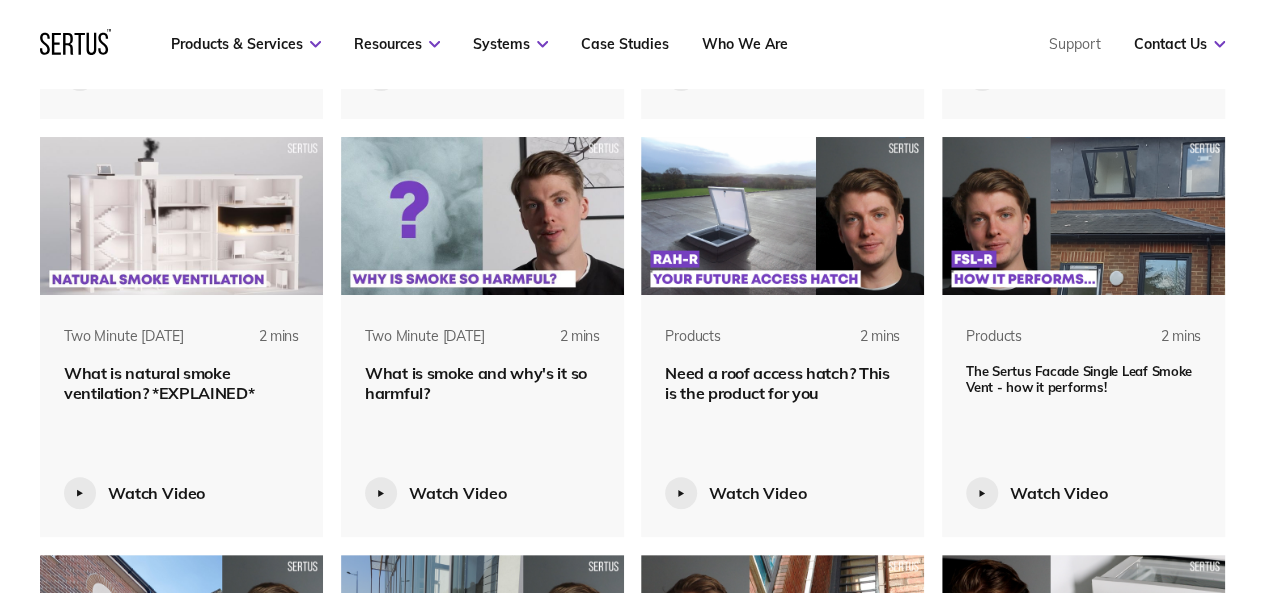 click on "Two Minute [DATE] 2   mins Smoke Control Dampers: Certified, Classified, Tested Watch Video Two Minute [DATE] 2   mins Smoke Control Damper Myths: Busted! Watch Video Two Minute [DATE] 2   mins What Smoke Control Damper Should I Use? Watch Video Two Minute [DATE] 2   mins Smoke Control Damper Classification: Explained Watch Video Two Minute [DATE] 2   mins What is a Smoke Control Damper? Watch Video Products 18   mins Fireside Chat – Roof Enviro Module (REM) Watch Video Products 2   mins Product Overview – Roof Enviro Module (REM) Watch Video Two Minute [DATE] 2   mins Why it's important for dampers to have an Insulation Rating Watch Video Two Minute [DATE] 2   mins What is natural smoke ventilation? *EXPLAINED* Watch Video Two Minute [DATE] 2   mins What is smoke and why's it so harmful? Watch Video Products 2   mins Need a roof access hatch? This is the product for you Watch Video Products 2   mins The Sertus Facade Single Leaf Smoke Vent - how it performs! Watch Video Products 2   mins Products" at bounding box center [632, 3950] 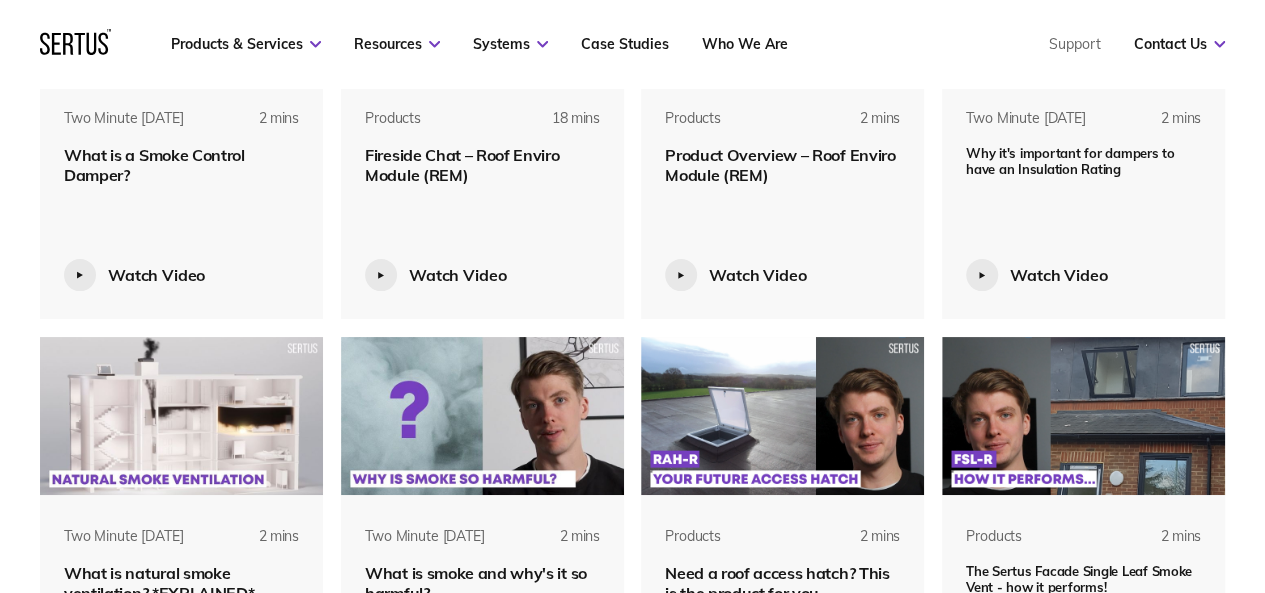 scroll, scrollTop: 1192, scrollLeft: 0, axis: vertical 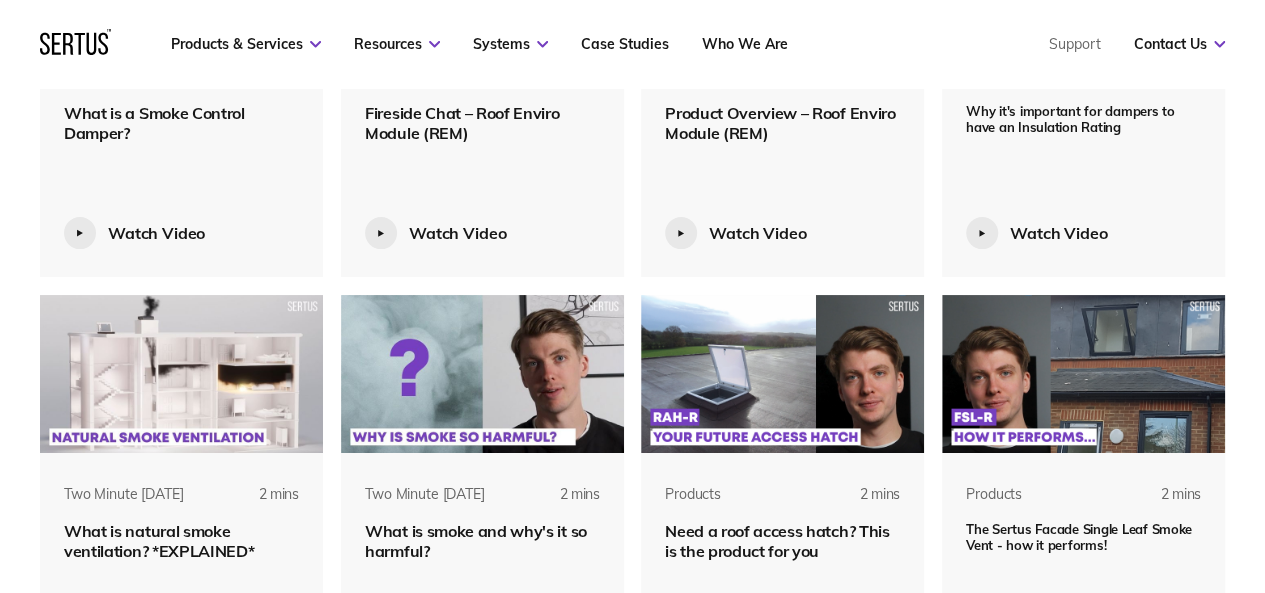 click on "What is smoke and why's it so harmful?" at bounding box center [476, 541] 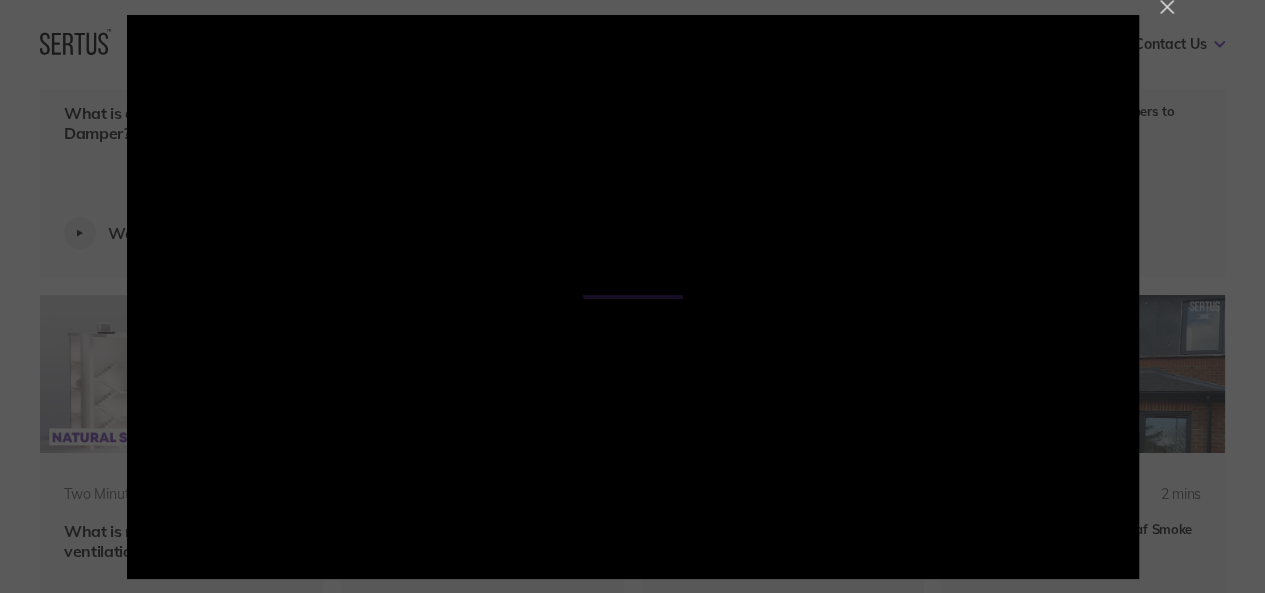 click at bounding box center [1167, 7] 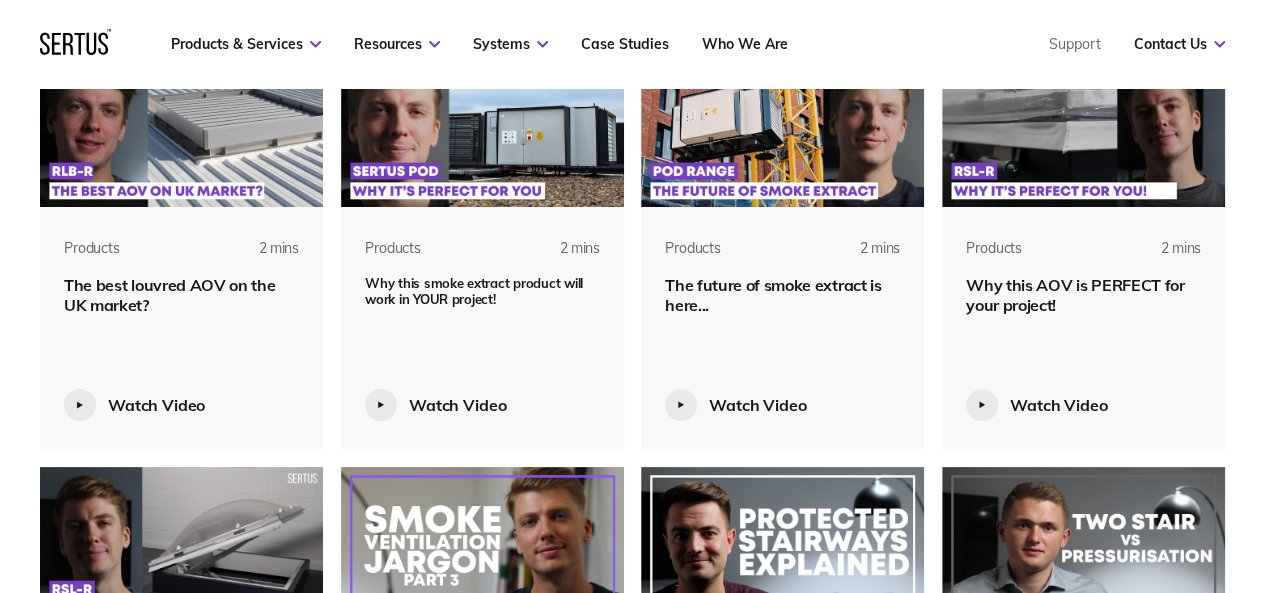 scroll, scrollTop: 2732, scrollLeft: 0, axis: vertical 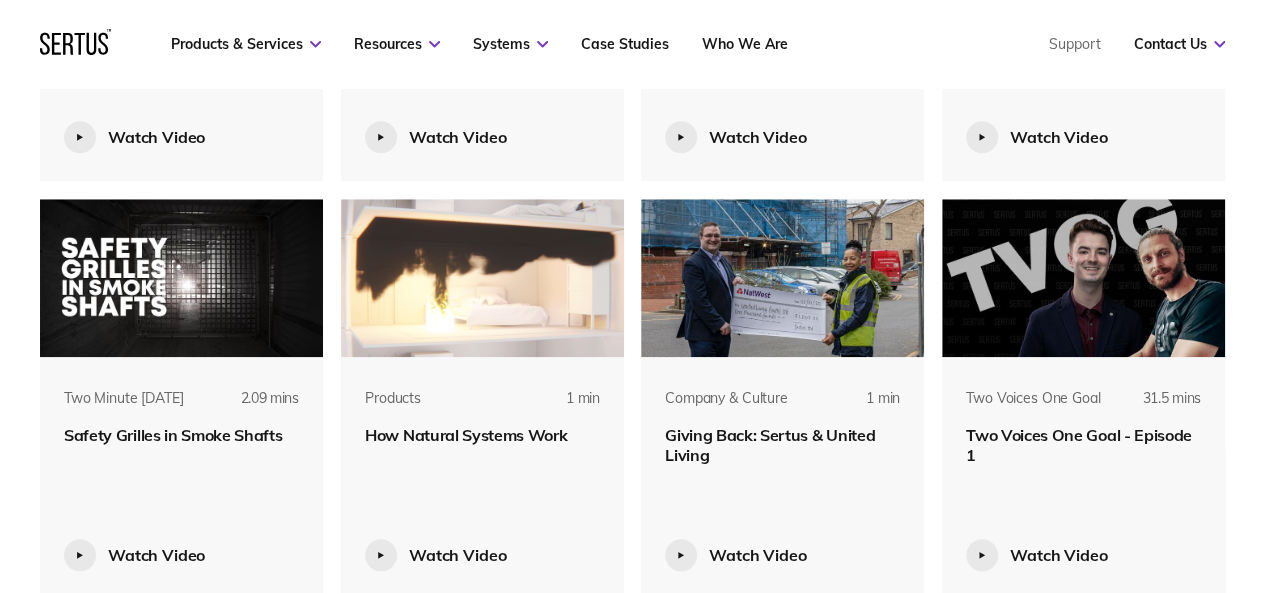 click on "How Natural Systems Work" at bounding box center (466, 435) 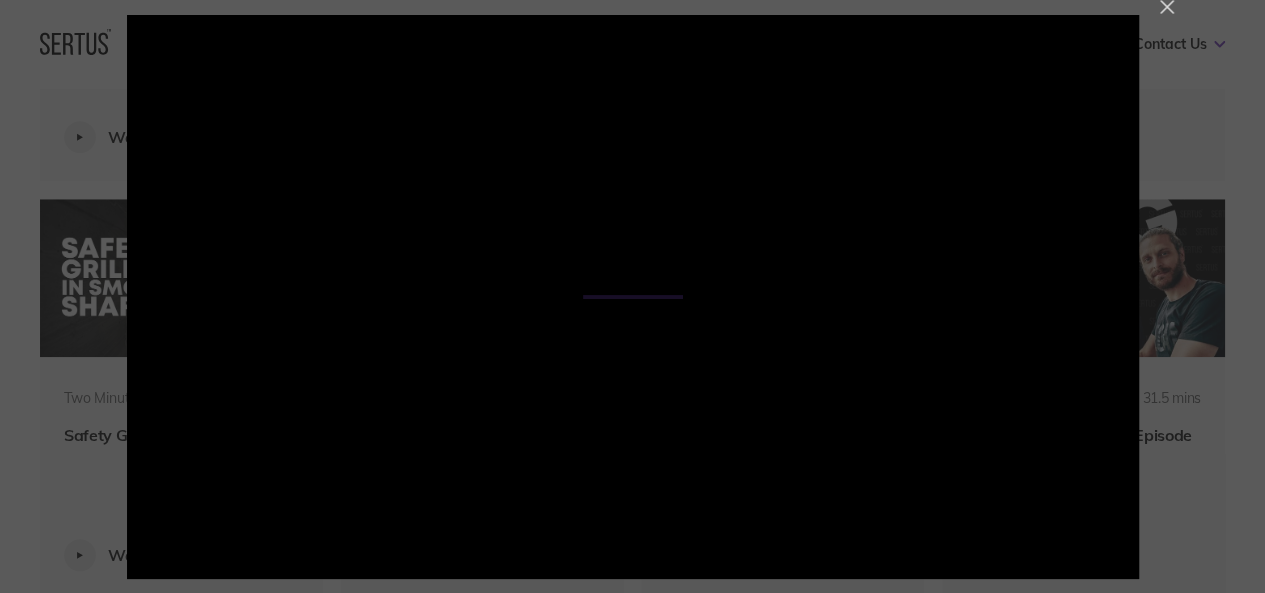 click at bounding box center (1167, 7) 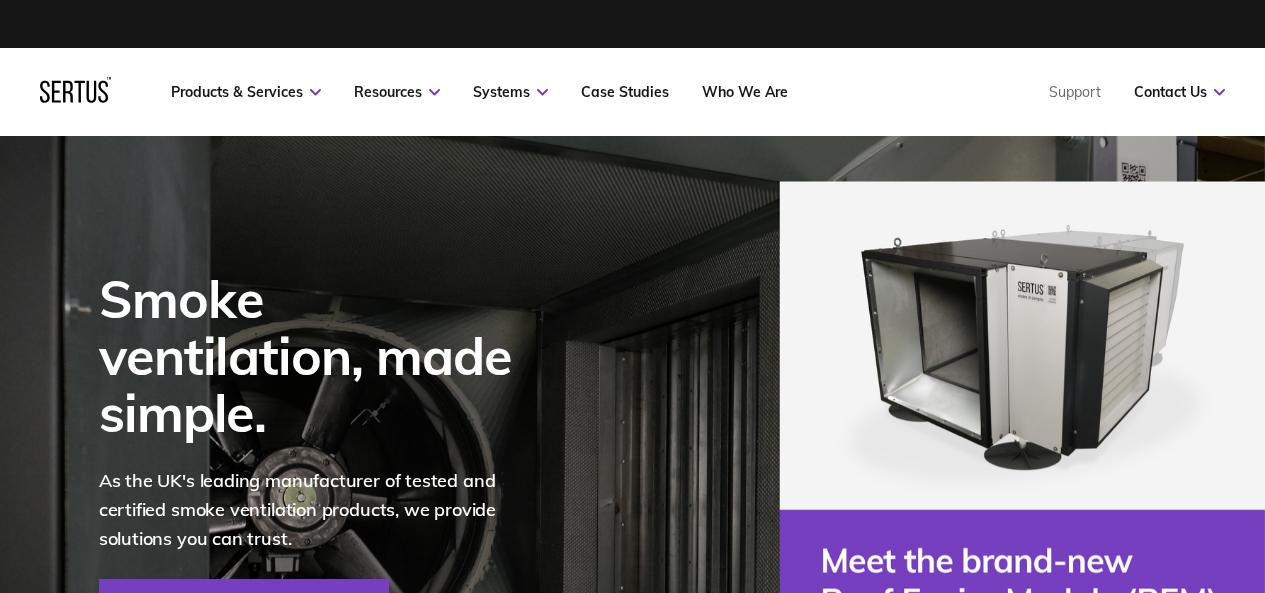 scroll, scrollTop: 0, scrollLeft: 0, axis: both 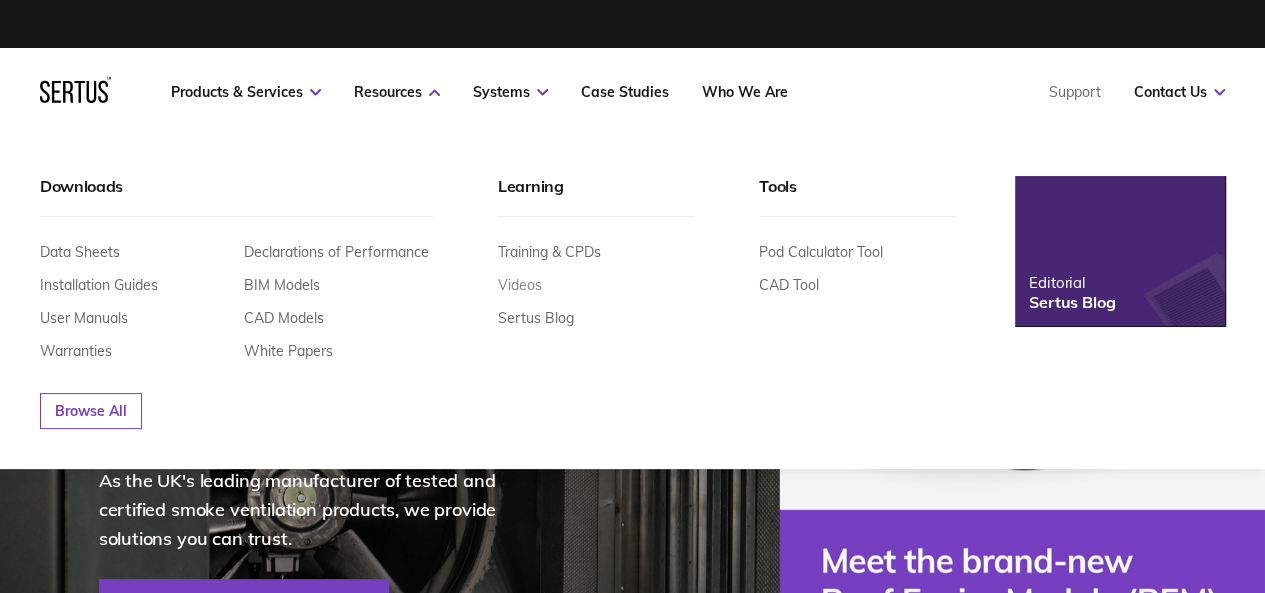 click on "Videos" at bounding box center [520, 285] 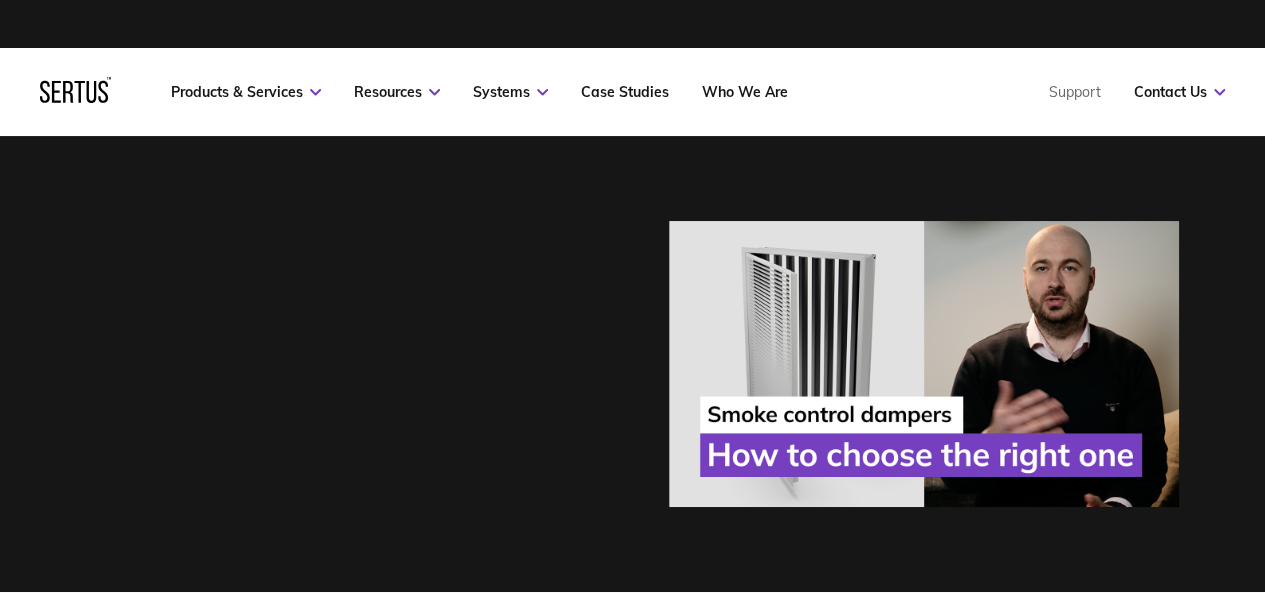 scroll, scrollTop: 10, scrollLeft: 10, axis: both 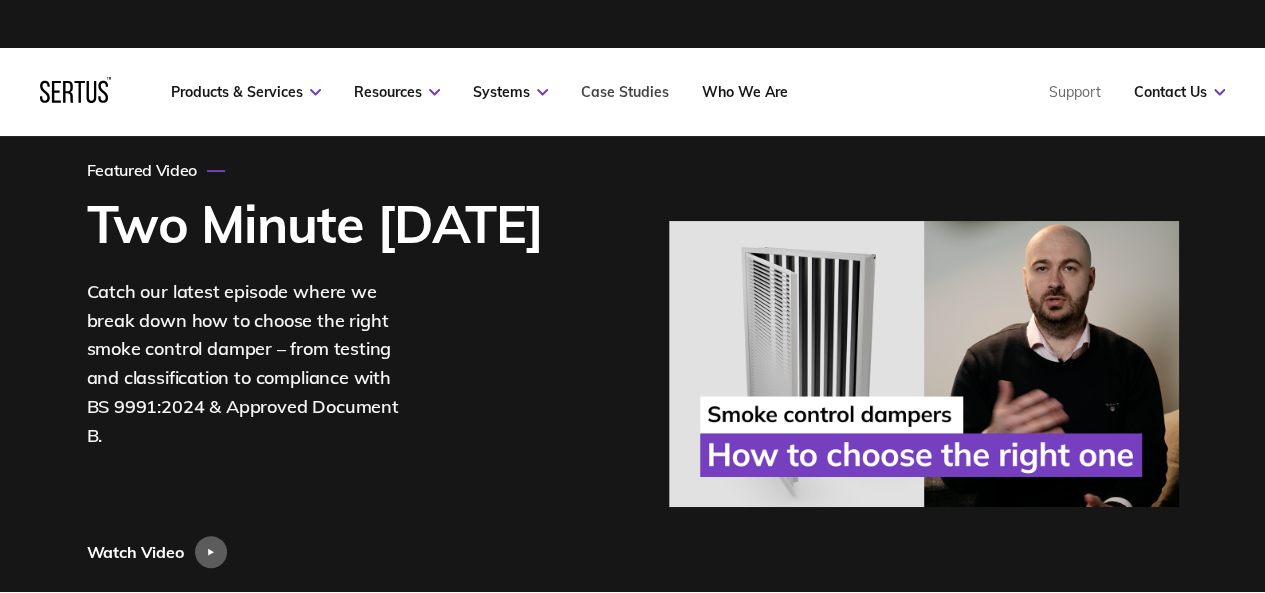 click on "Case Studies" at bounding box center (625, 92) 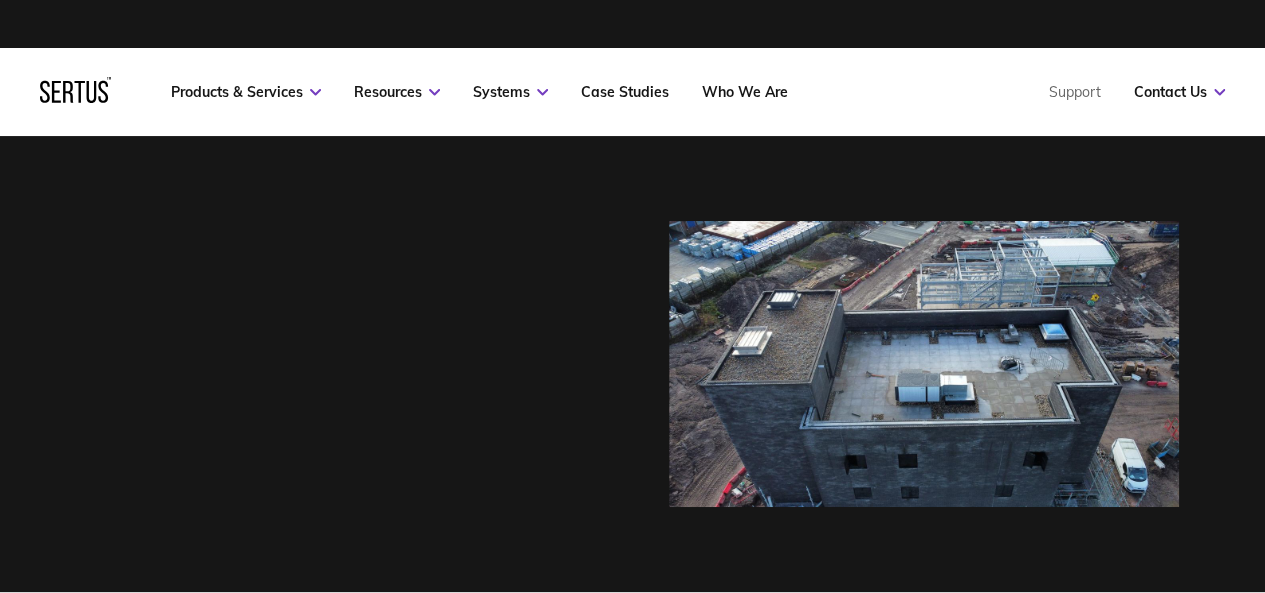 scroll, scrollTop: 10, scrollLeft: 10, axis: both 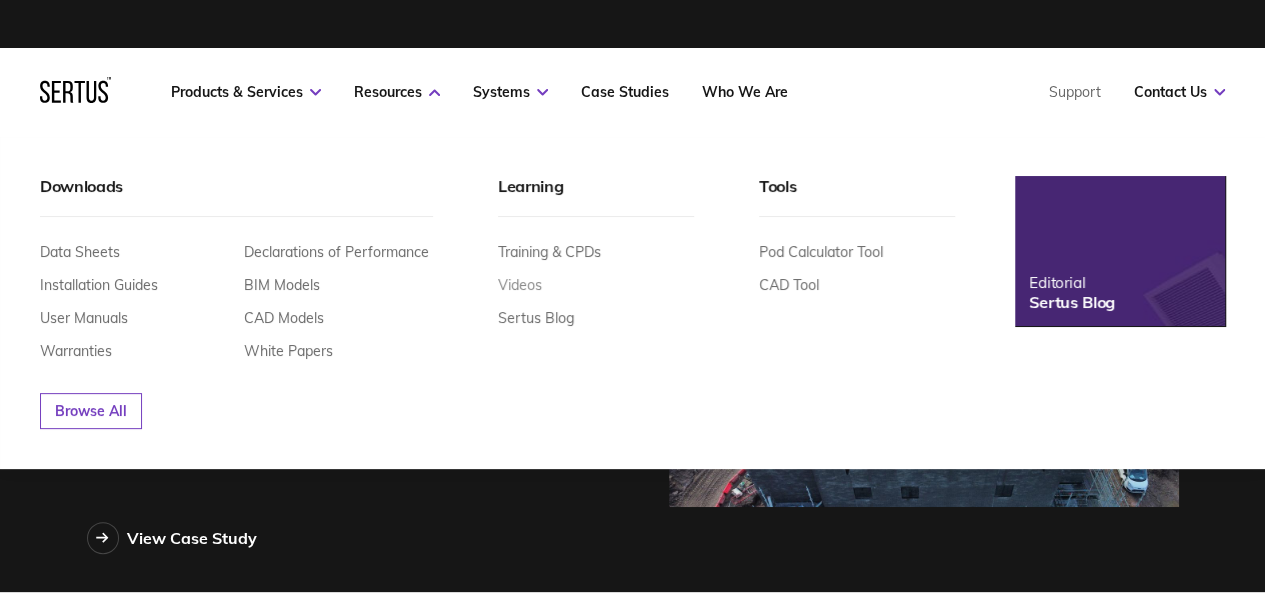 click on "Videos" at bounding box center (520, 285) 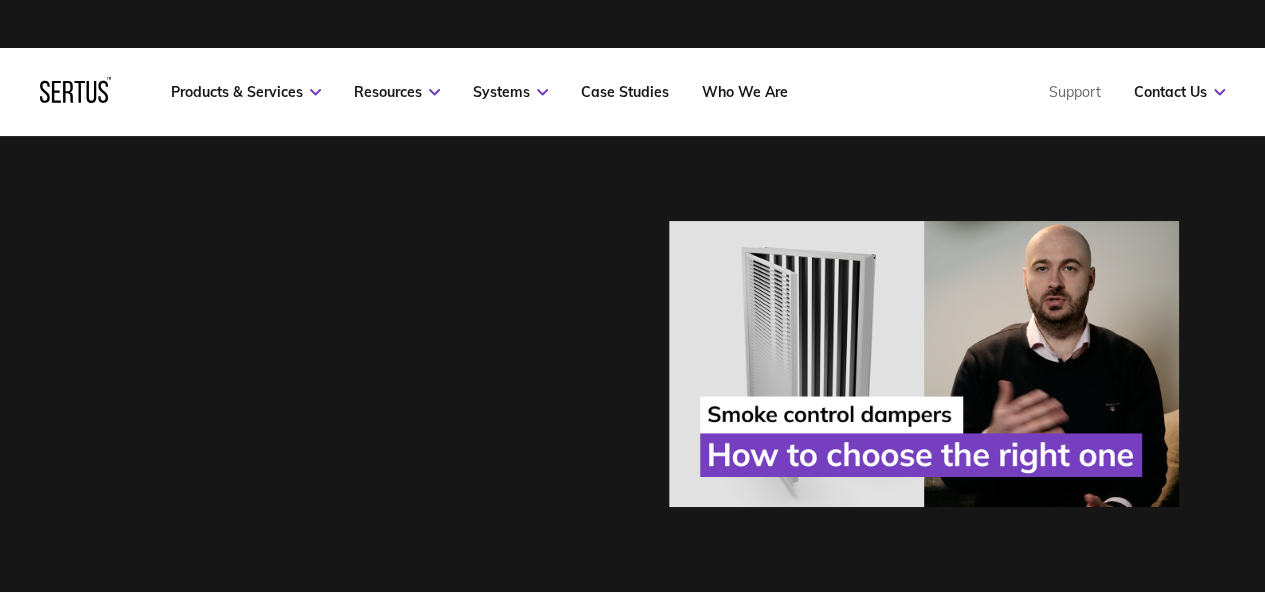 scroll, scrollTop: 10, scrollLeft: 9, axis: both 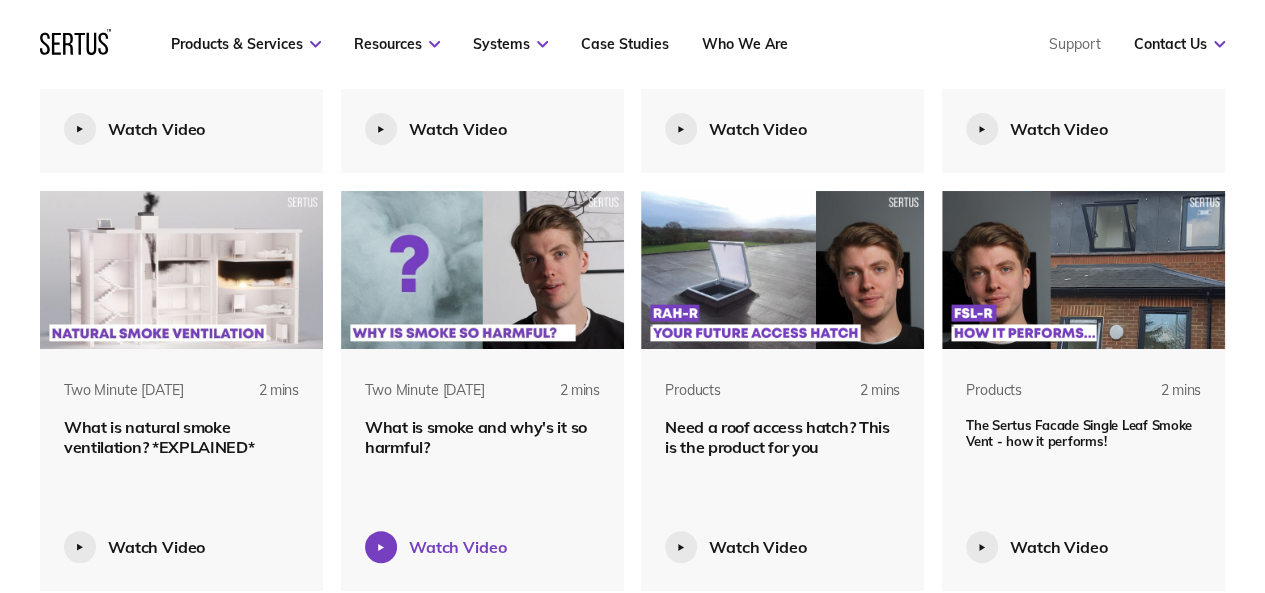 click on "Watch Video" at bounding box center (457, 547) 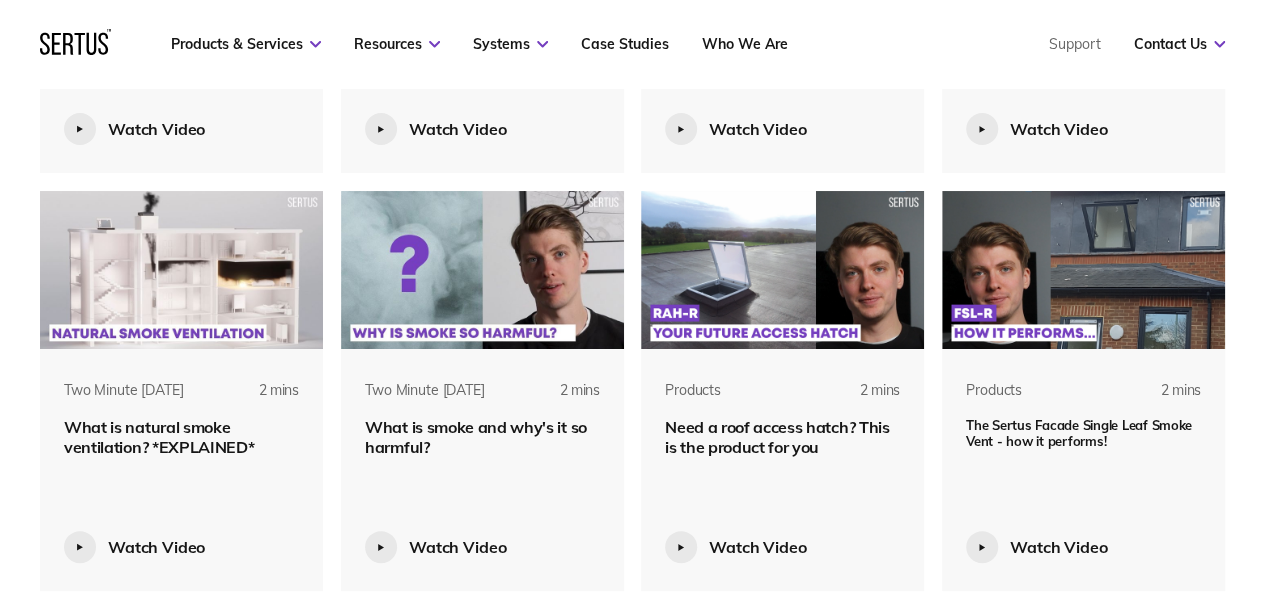 click on "What is smoke and why's it so harmful?" at bounding box center [476, 437] 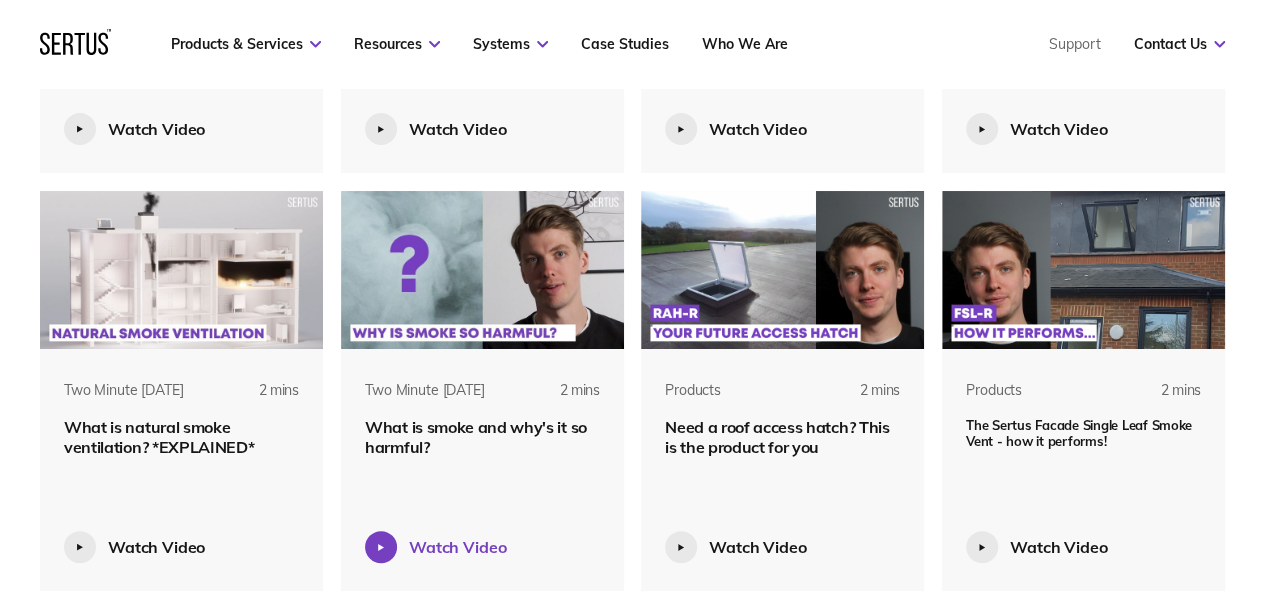 click on "Watch Video" at bounding box center [457, 547] 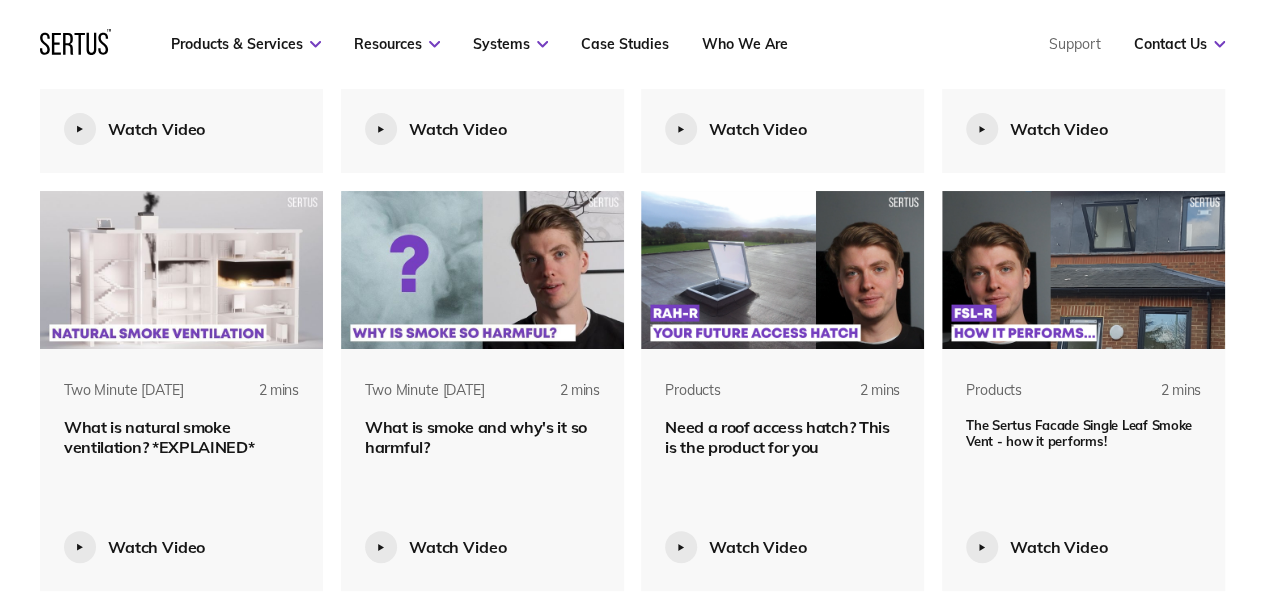 click on "Two Minute Tuesday 2   mins What is smoke and why's it so harmful?" at bounding box center (482, 419) 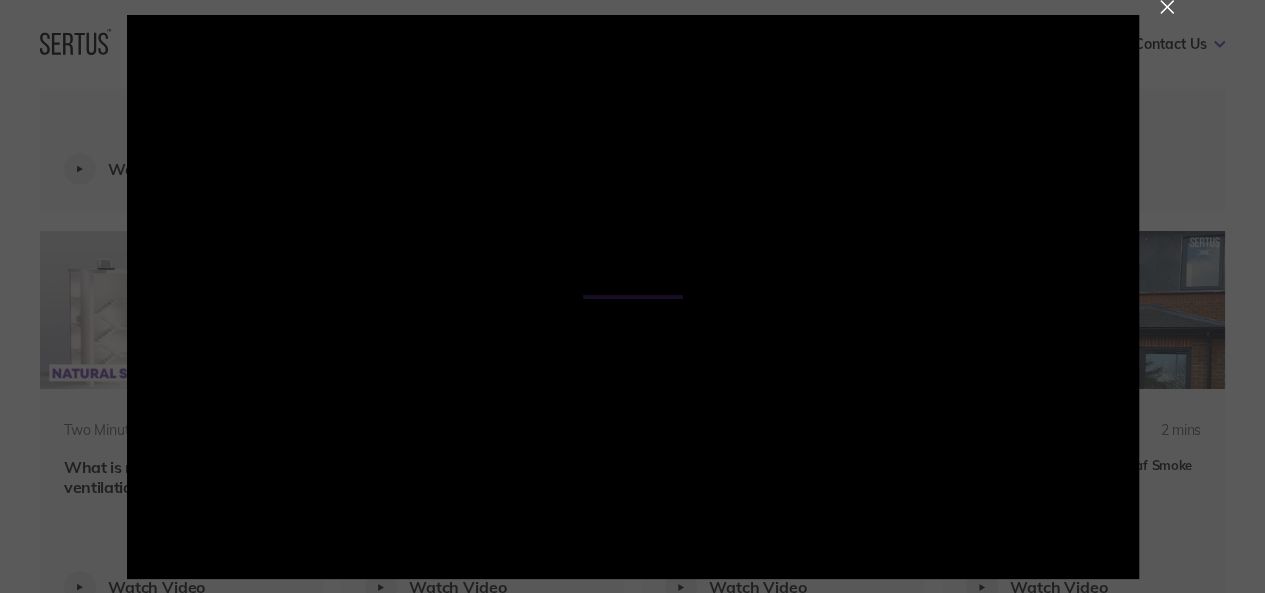 scroll, scrollTop: 1334, scrollLeft: 0, axis: vertical 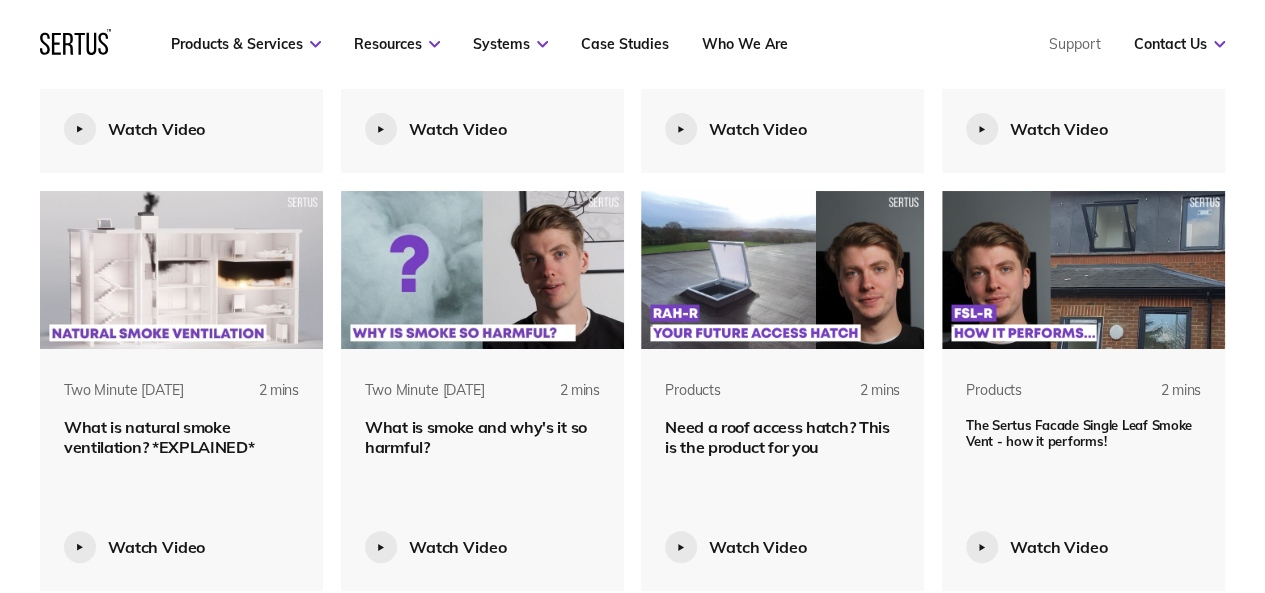 click on "What is smoke and why's it so harmful?" at bounding box center (476, 437) 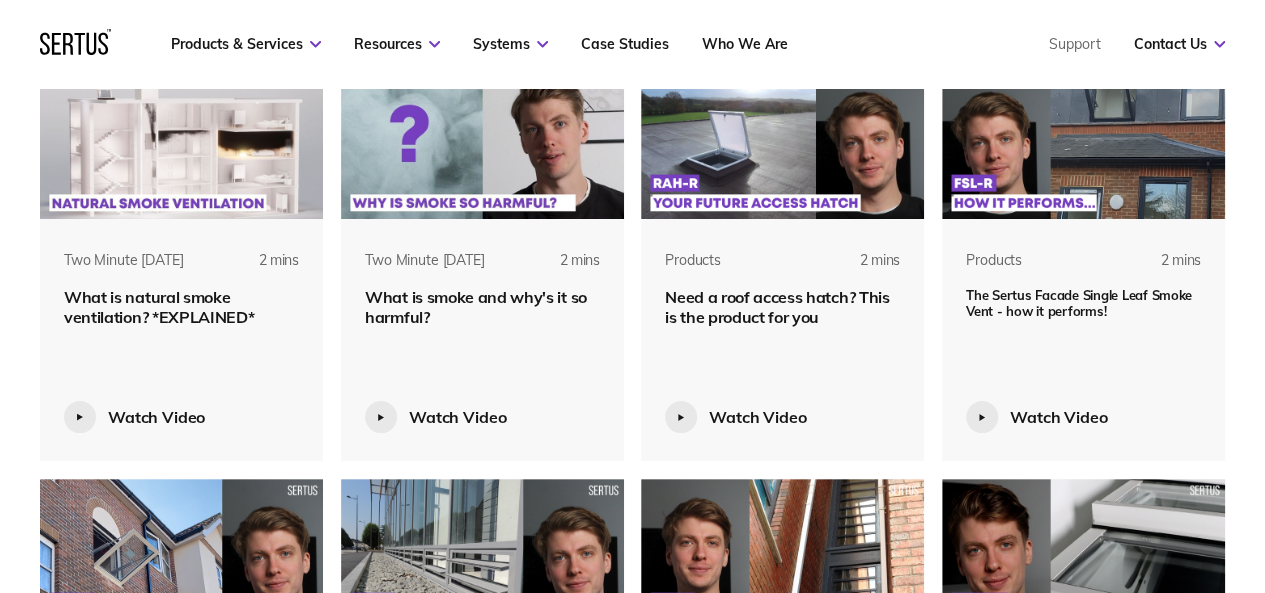 scroll, scrollTop: 1478, scrollLeft: 0, axis: vertical 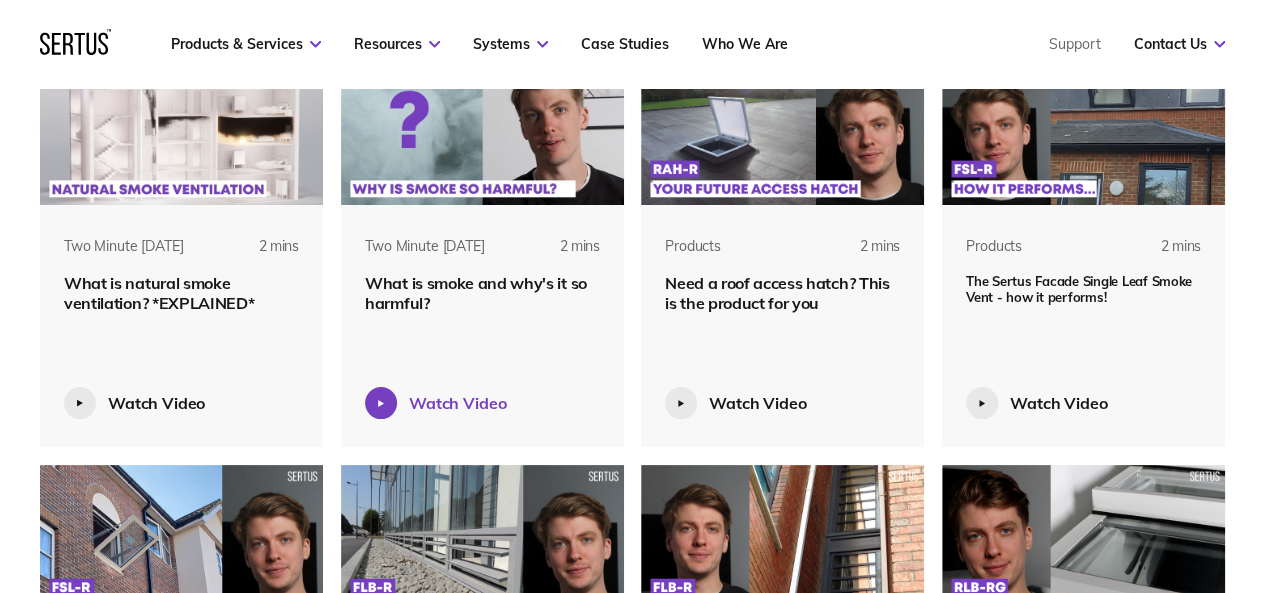 click on "Watch Video" at bounding box center (457, 403) 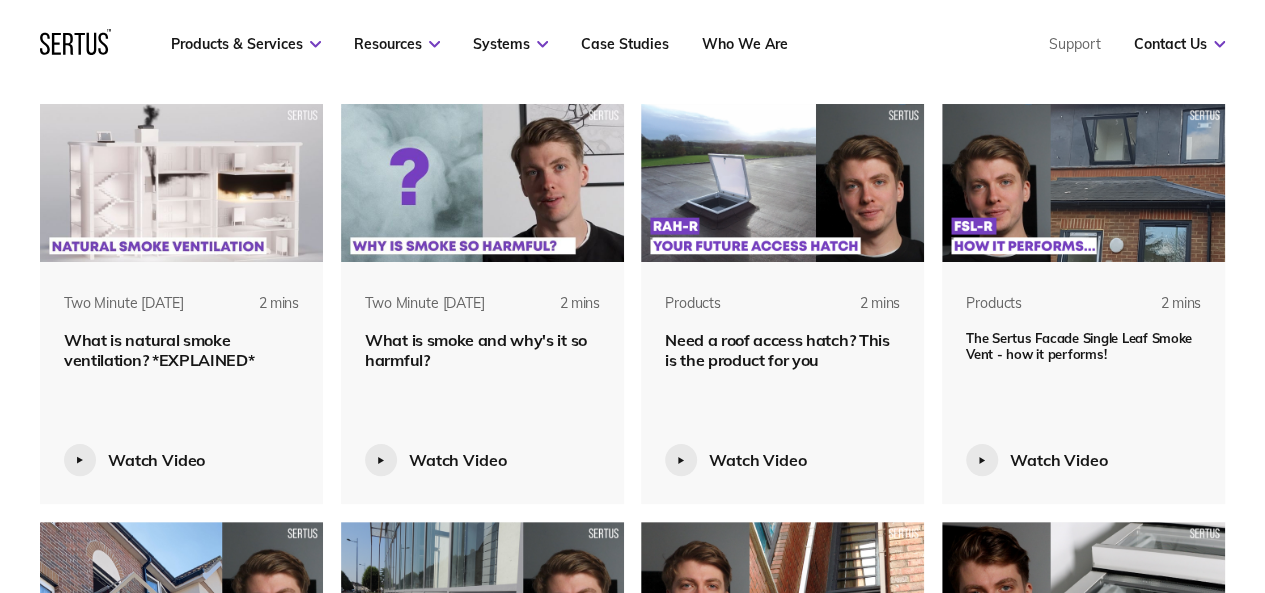 scroll, scrollTop: 1419, scrollLeft: 0, axis: vertical 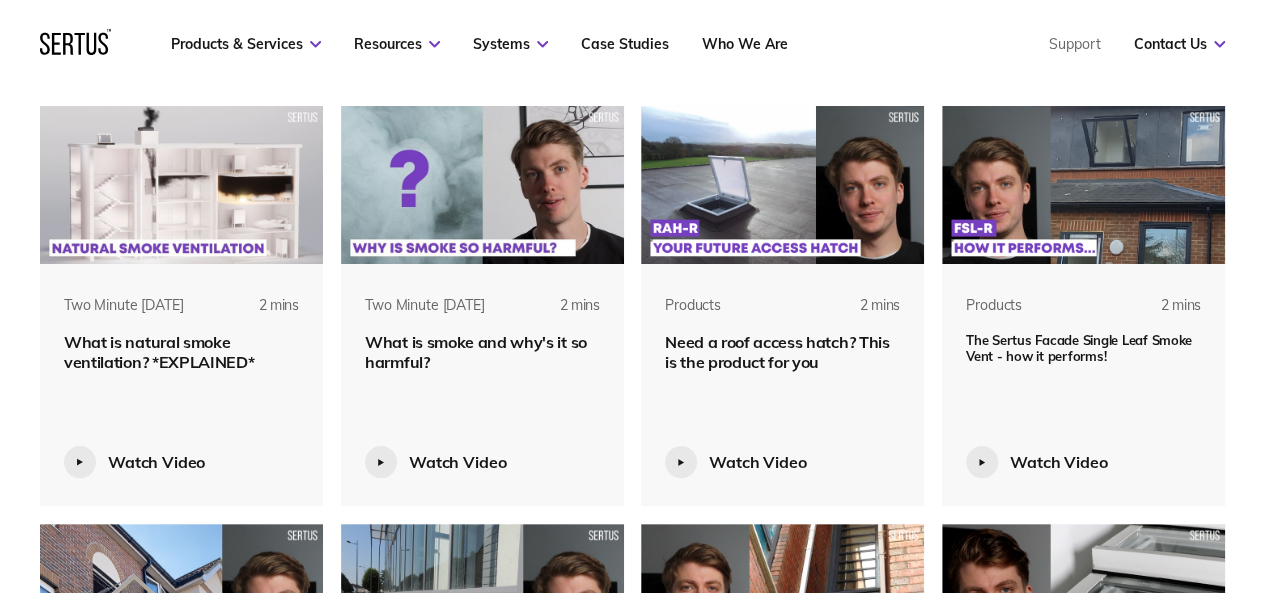 click on "What is smoke and why's it so harmful?" at bounding box center [476, 352] 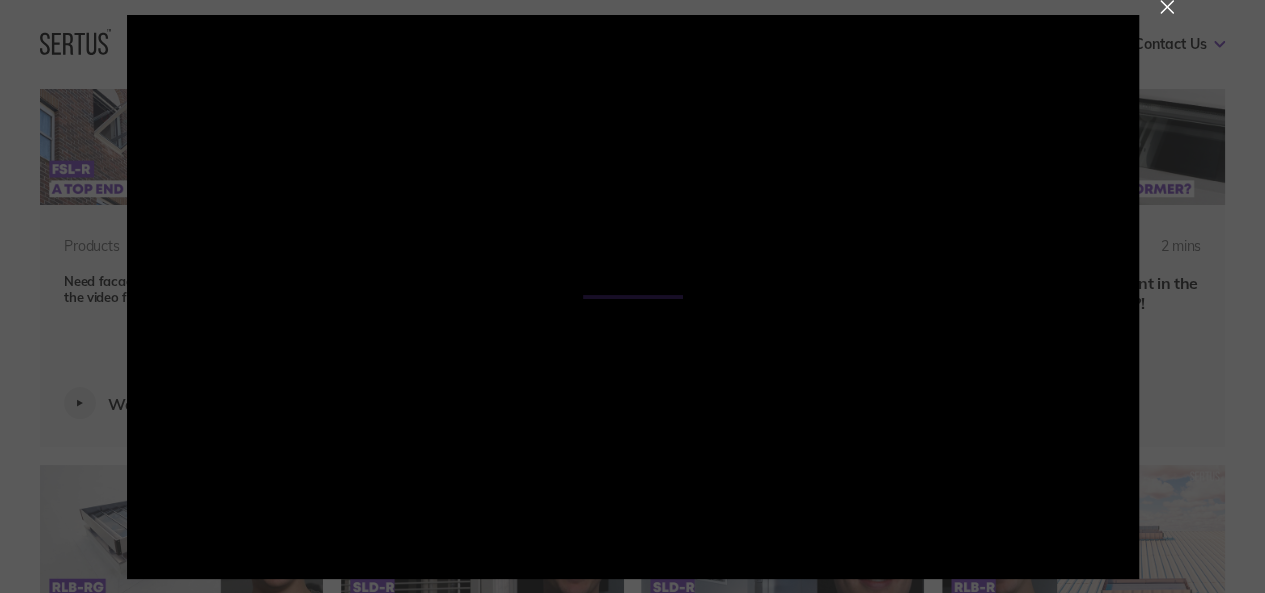 scroll, scrollTop: 1938, scrollLeft: 0, axis: vertical 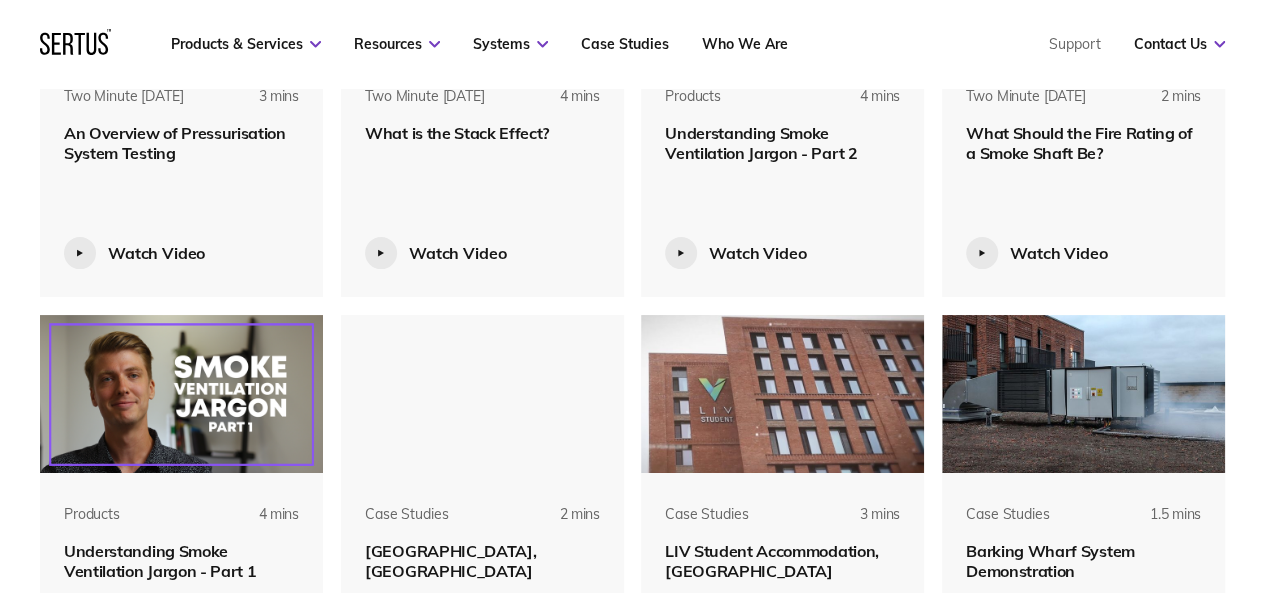 click on "Understanding Smoke Ventilation Jargon - Part 1" at bounding box center (160, 561) 